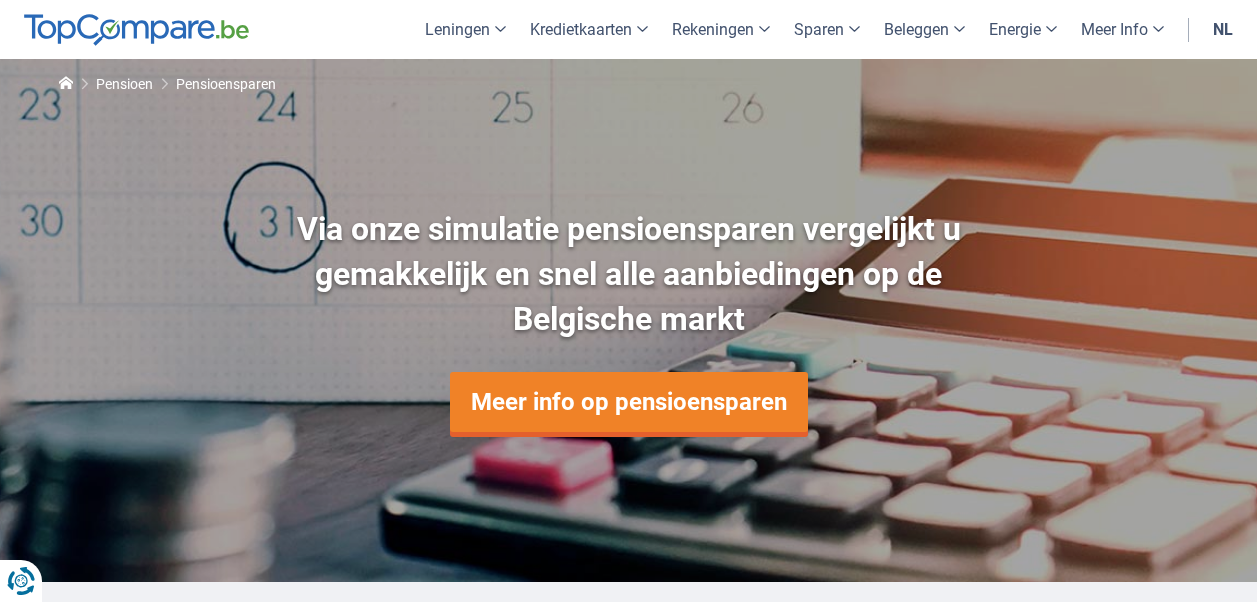 scroll, scrollTop: 0, scrollLeft: 0, axis: both 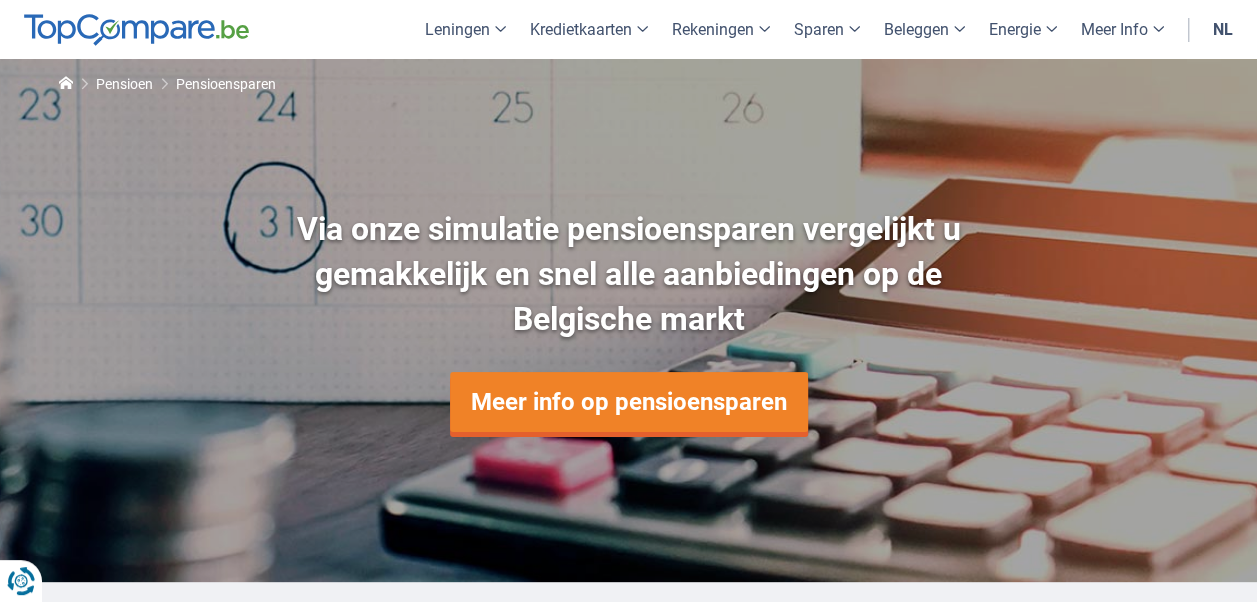click on "nl" at bounding box center (1223, 29) 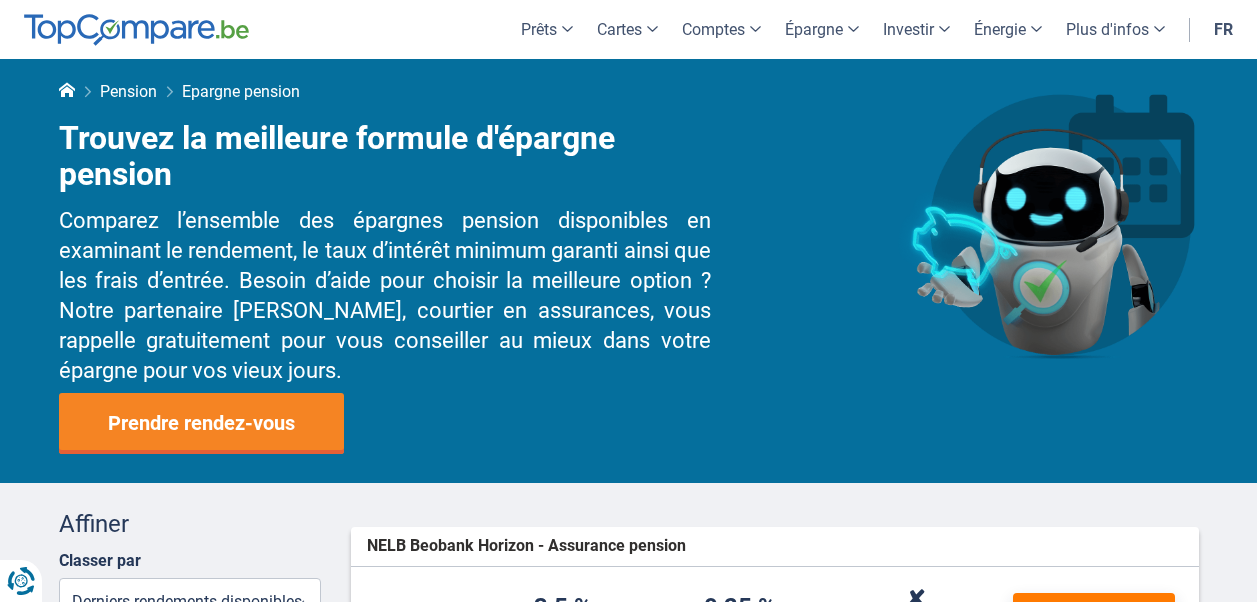 scroll, scrollTop: 0, scrollLeft: 0, axis: both 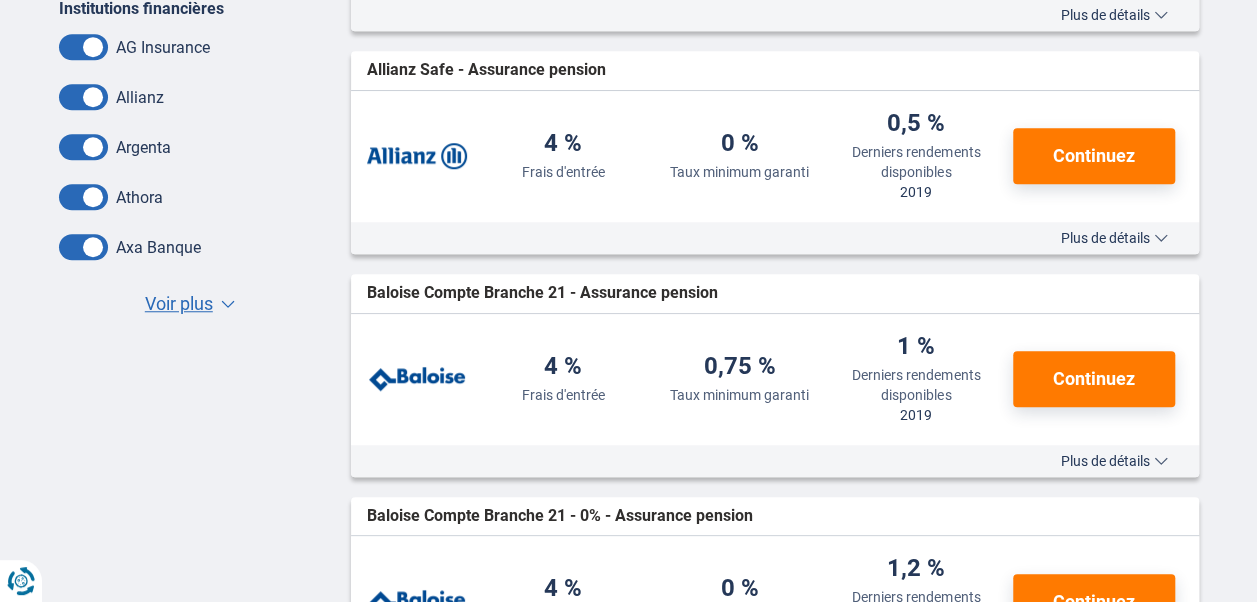click on "Voir plus" at bounding box center [179, 304] 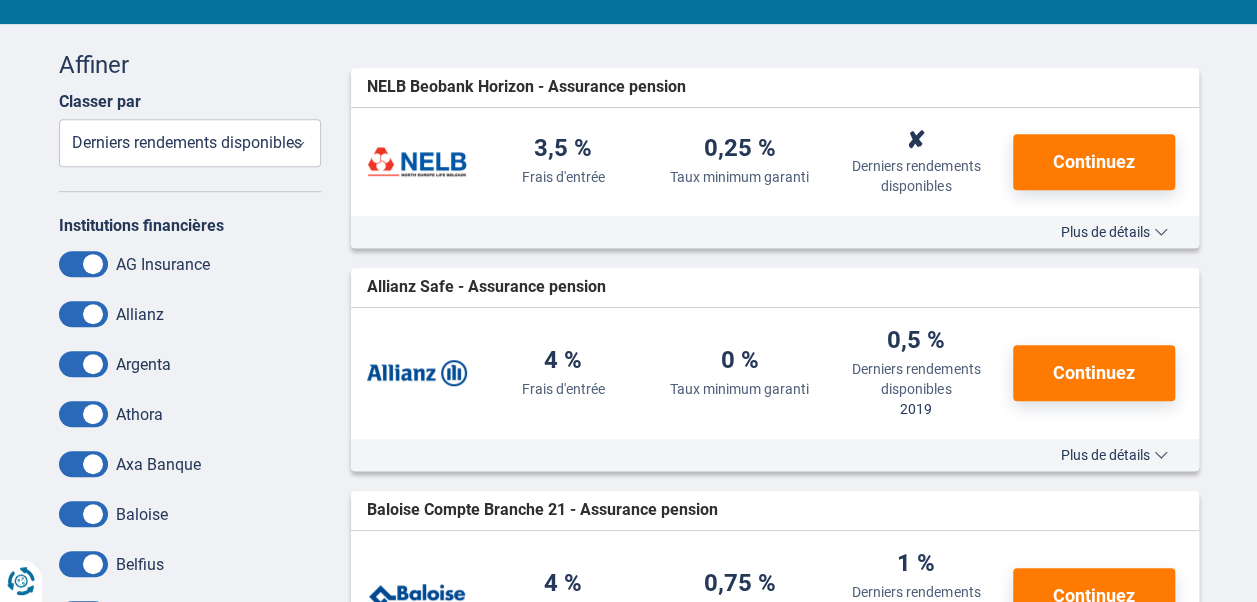 scroll, scrollTop: 457, scrollLeft: 0, axis: vertical 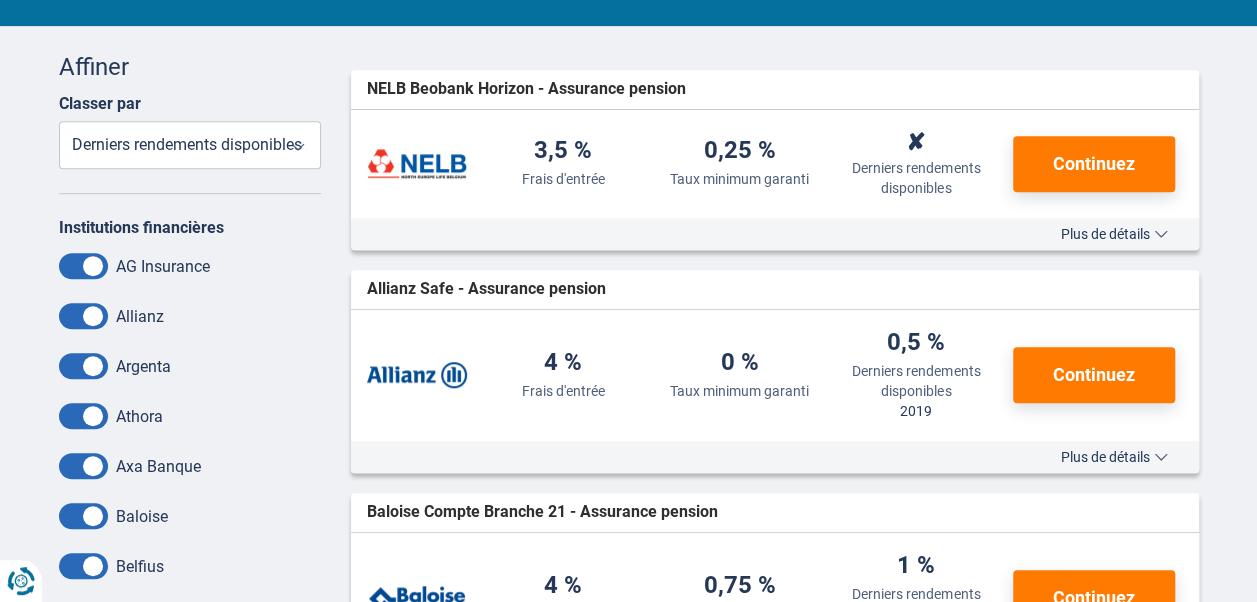 click on "Frais d'entrée
Taux minimum garanti
Derniers rendements disponibles" at bounding box center (190, 145) 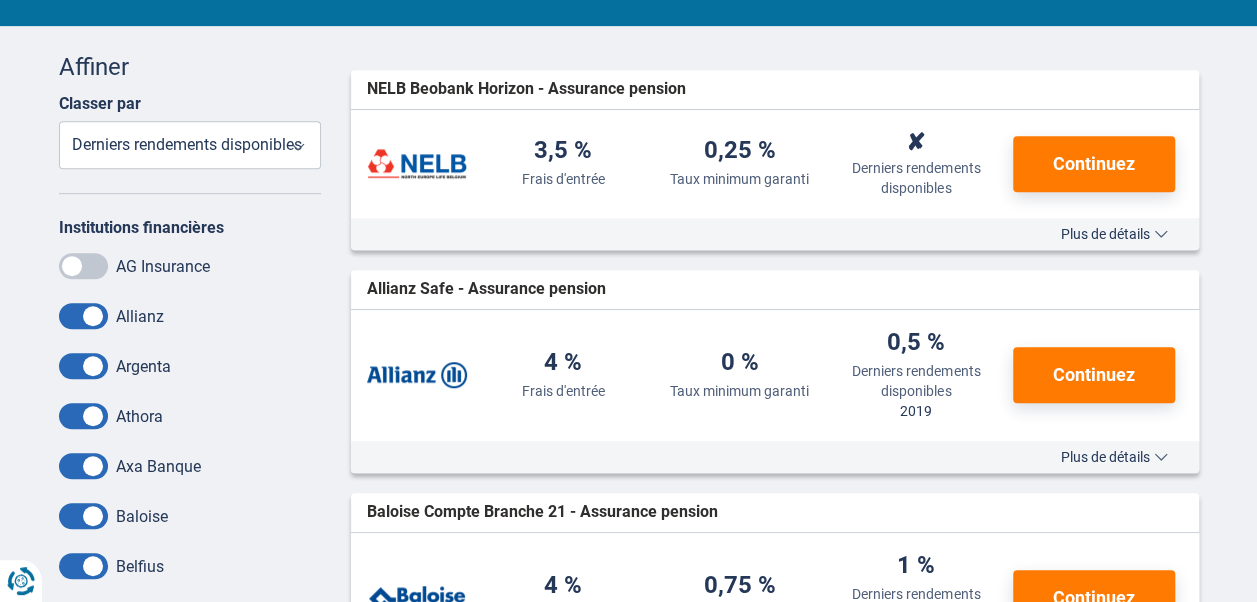 click at bounding box center [83, 316] 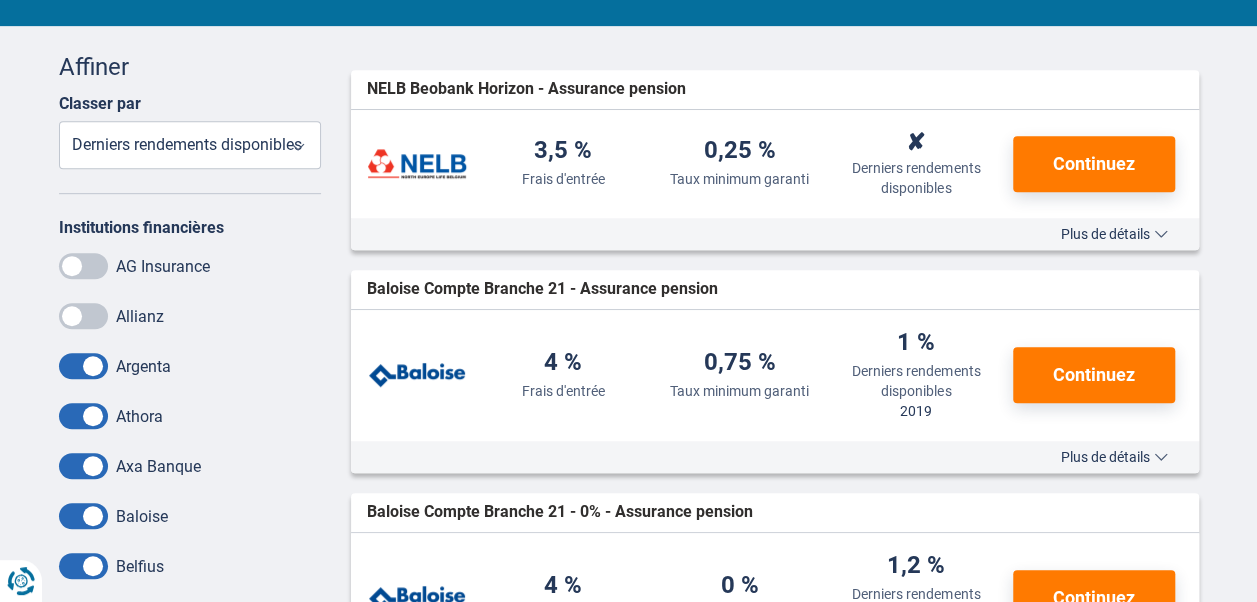 click at bounding box center [83, 366] 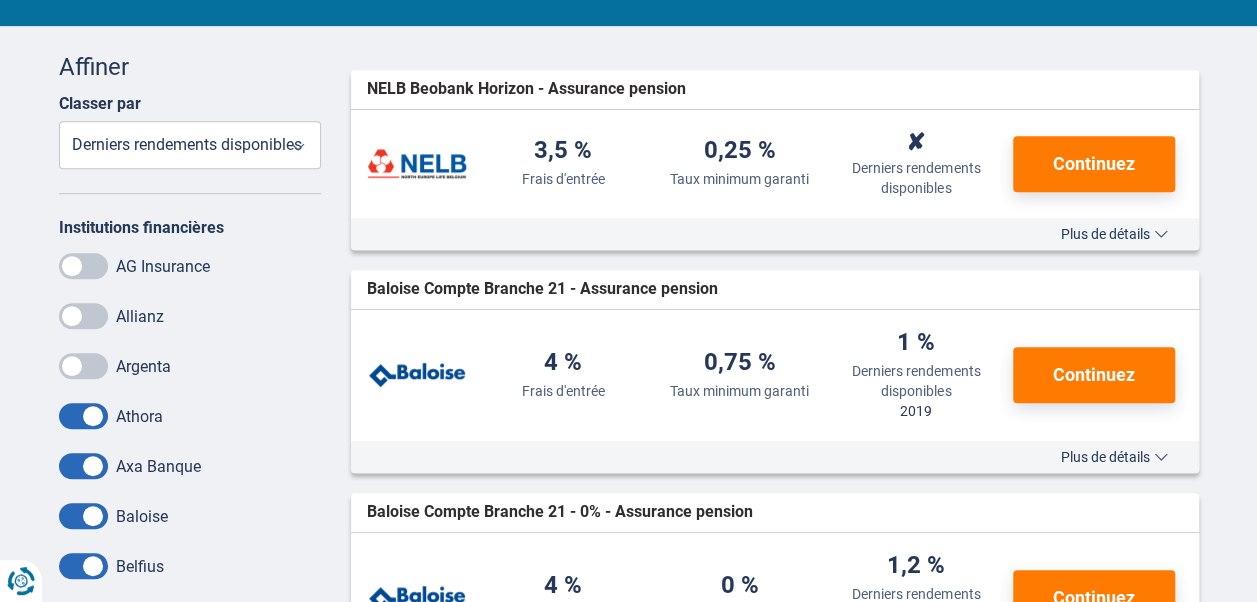 click at bounding box center [83, 416] 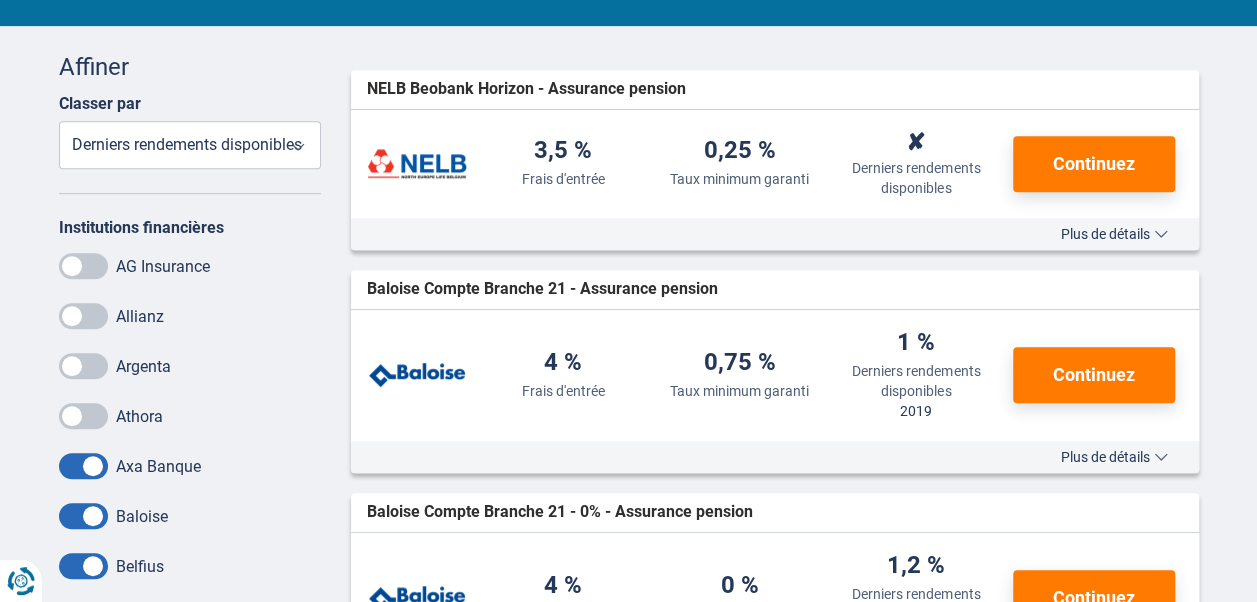 click at bounding box center [83, 466] 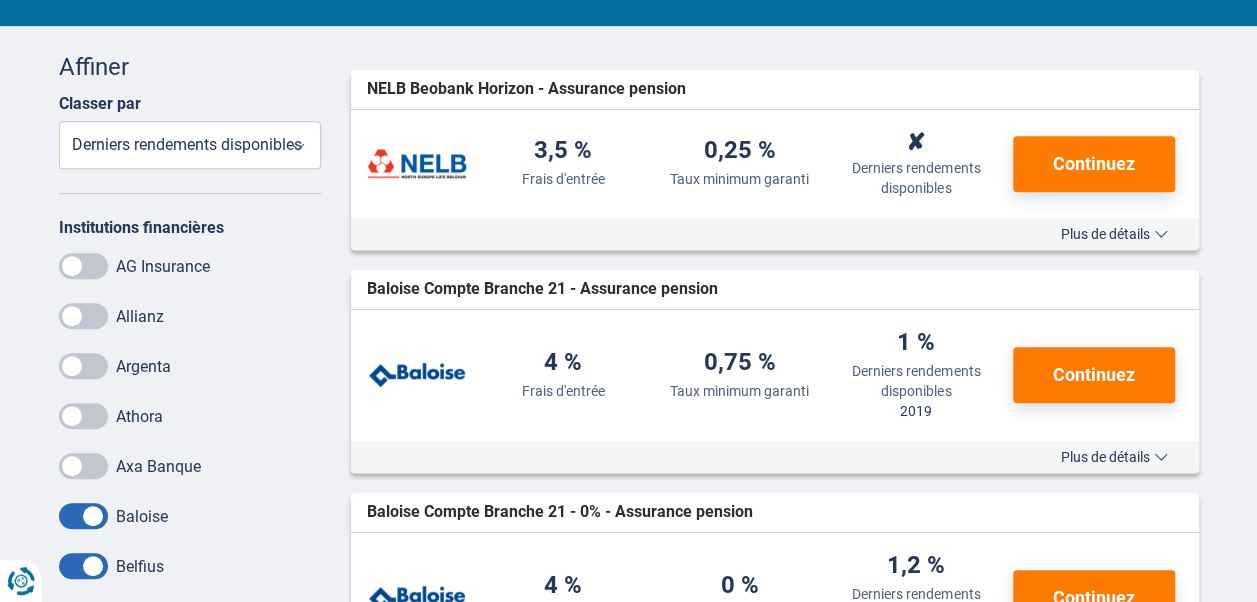 click at bounding box center (83, 516) 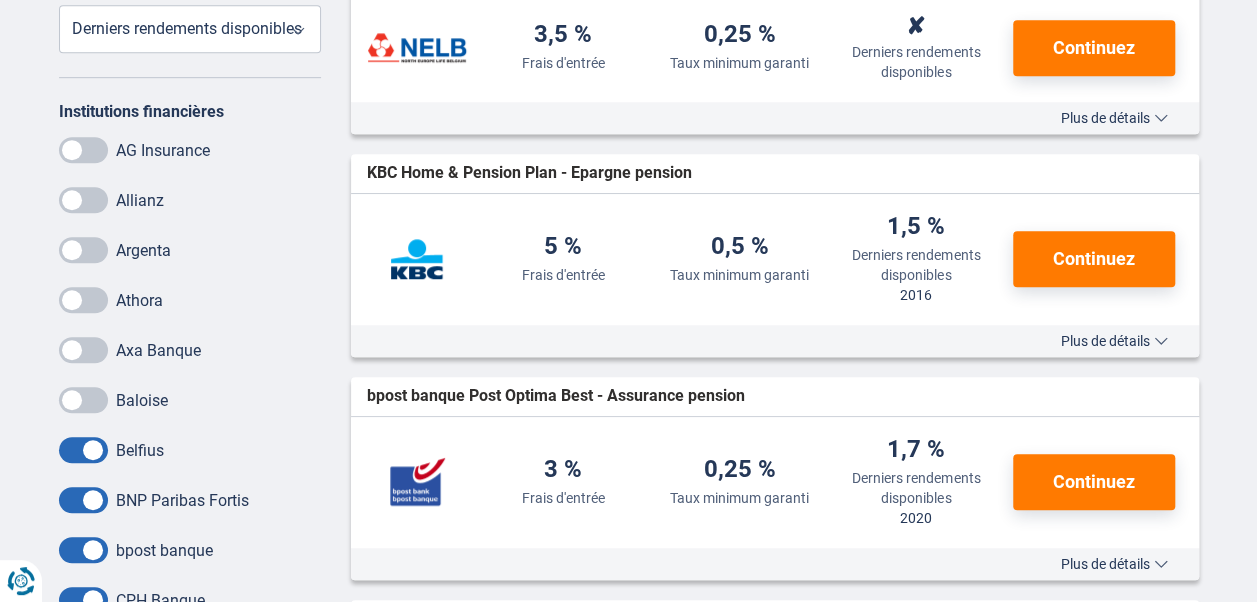 scroll, scrollTop: 574, scrollLeft: 0, axis: vertical 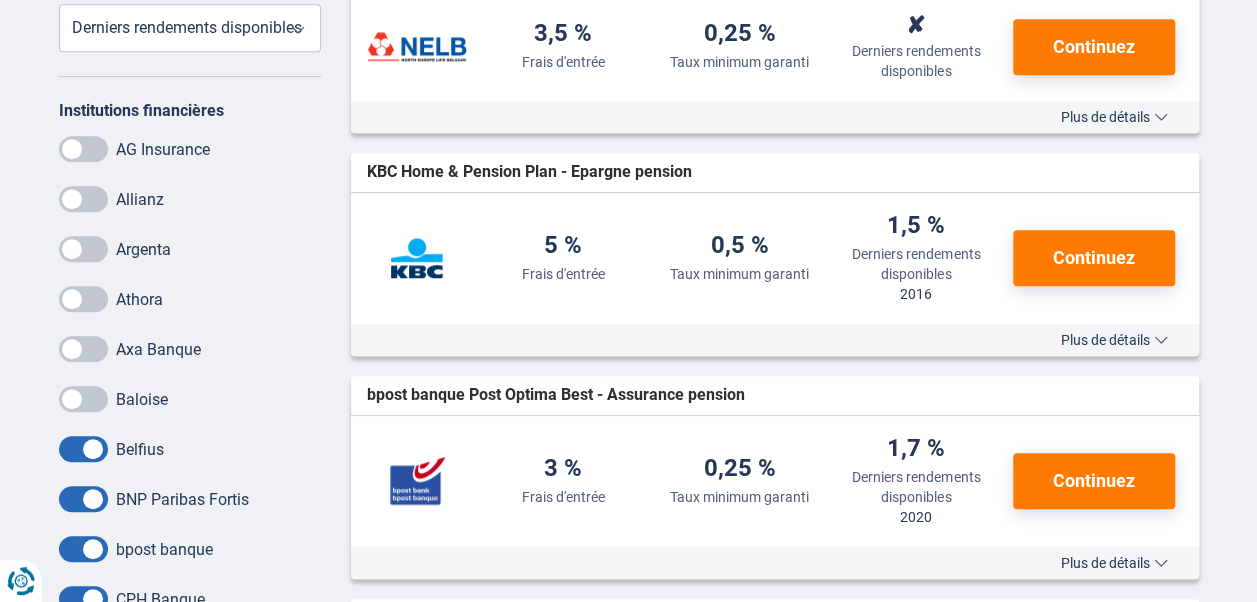 click at bounding box center (83, 449) 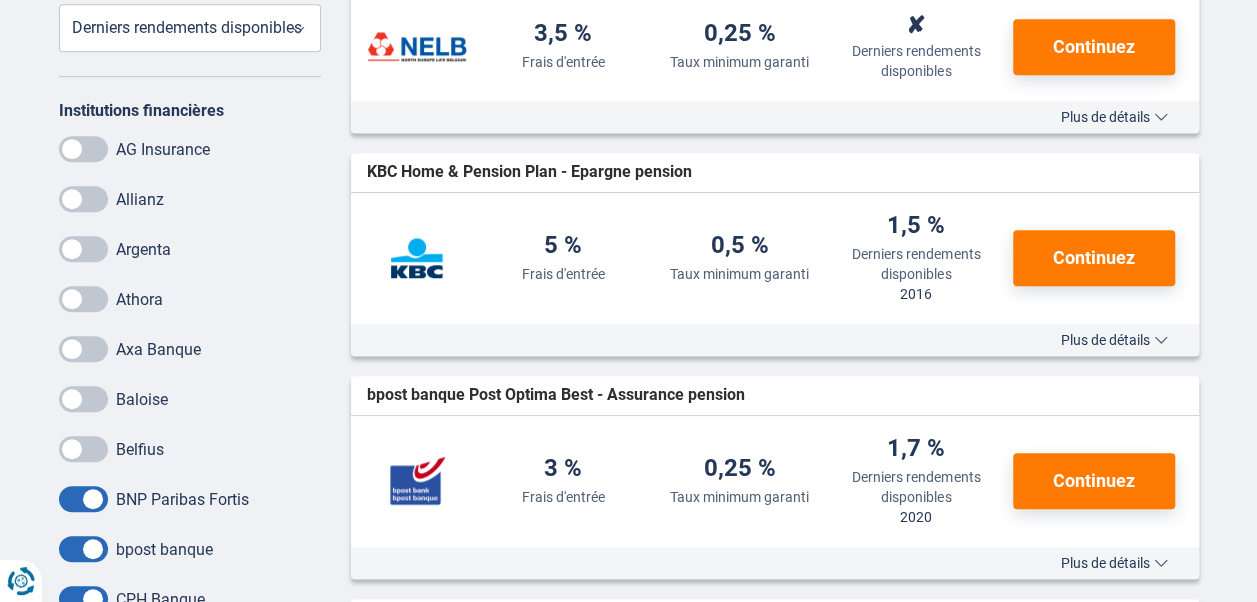 click at bounding box center (83, 499) 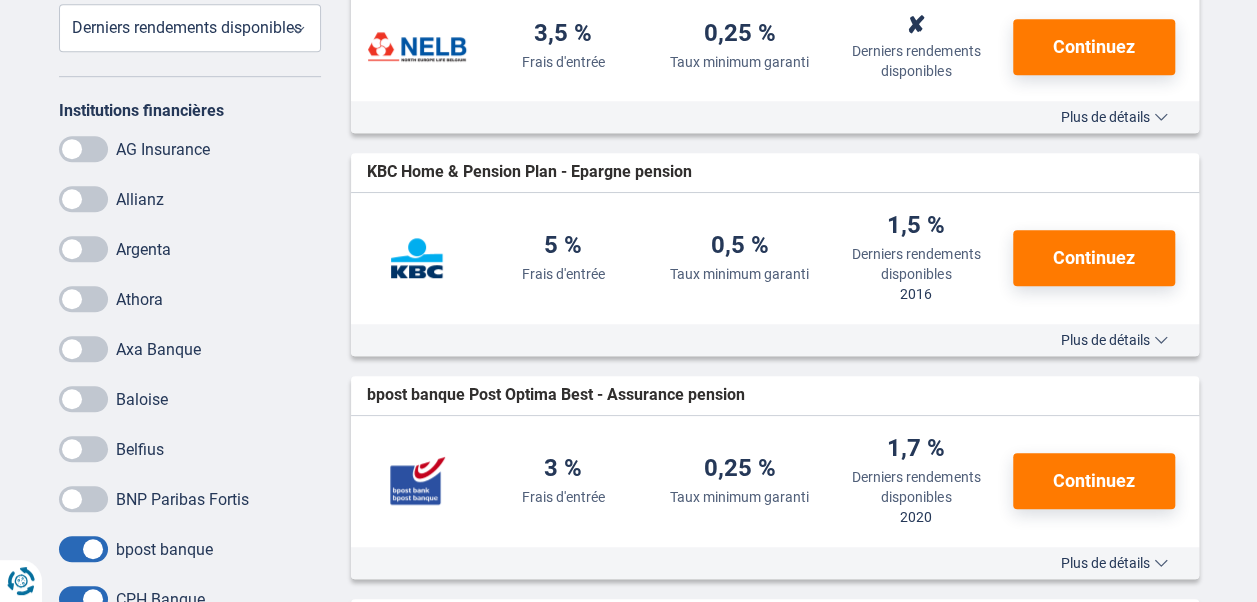 click at bounding box center [83, 549] 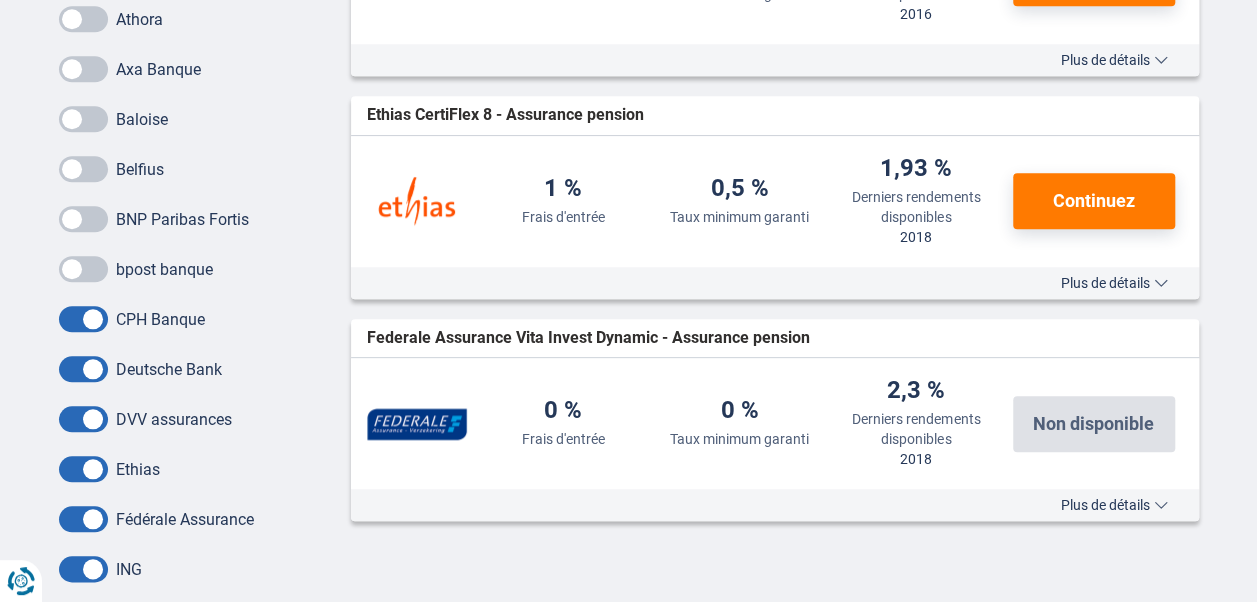 scroll, scrollTop: 856, scrollLeft: 0, axis: vertical 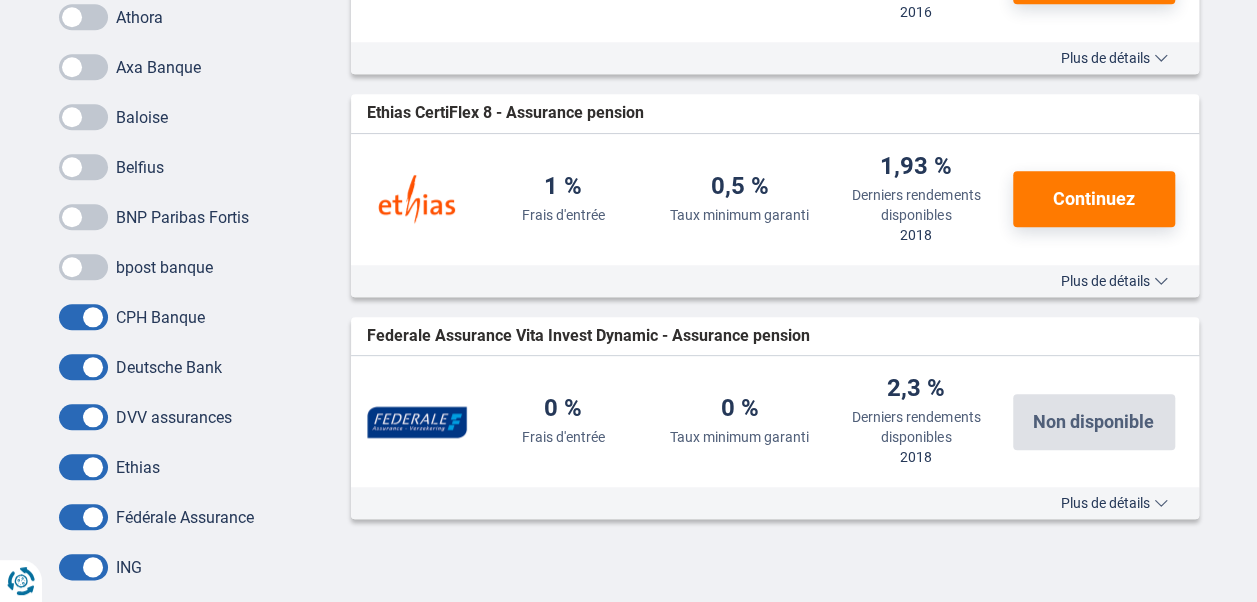 click at bounding box center (83, 467) 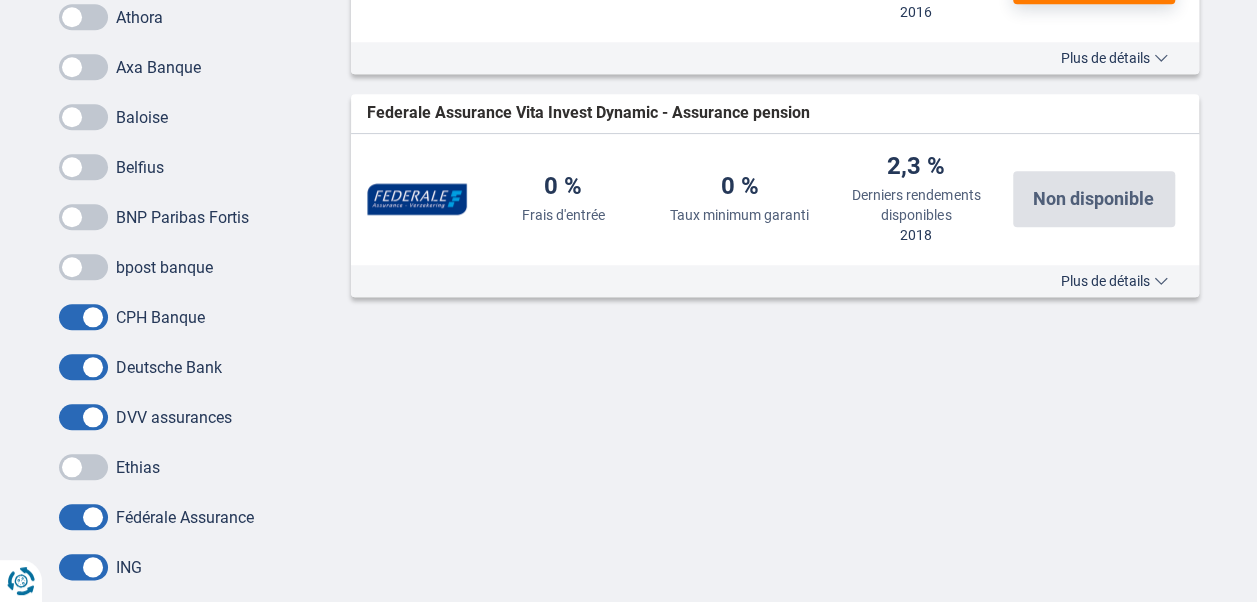 click at bounding box center (83, 417) 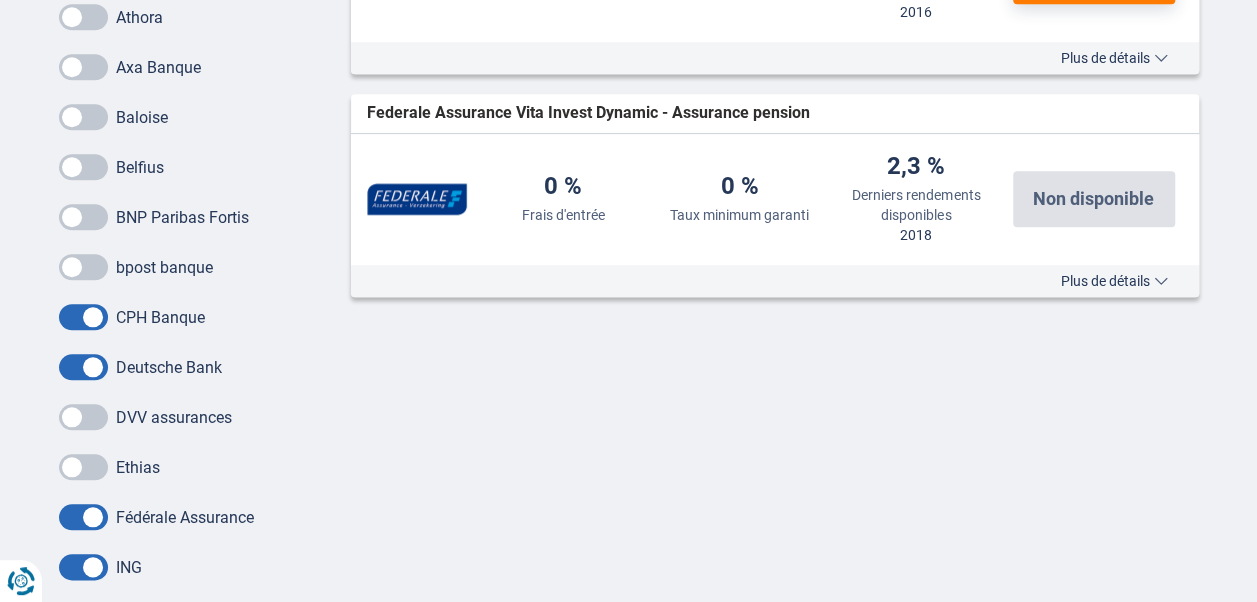 click at bounding box center (83, 367) 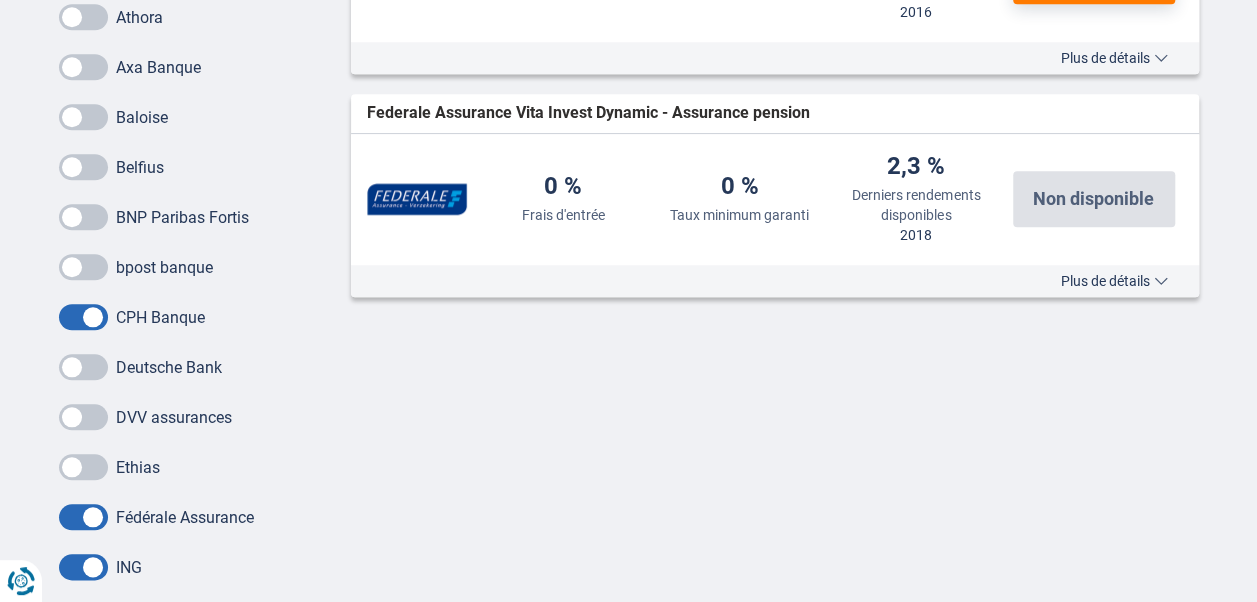 click at bounding box center (83, 317) 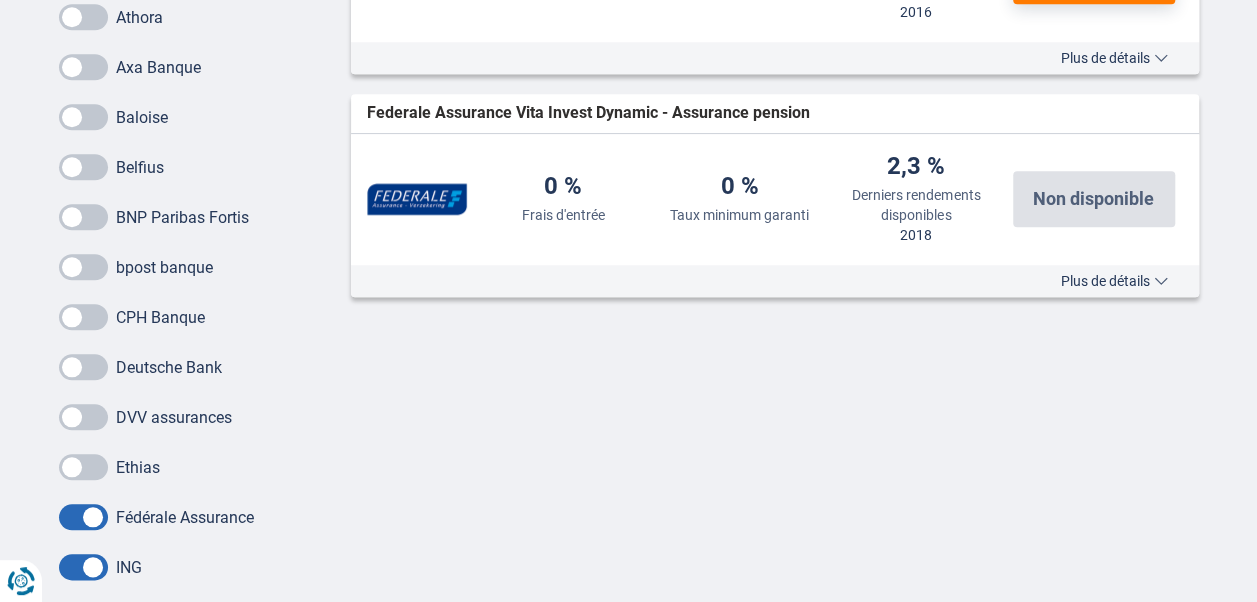 click at bounding box center (83, 517) 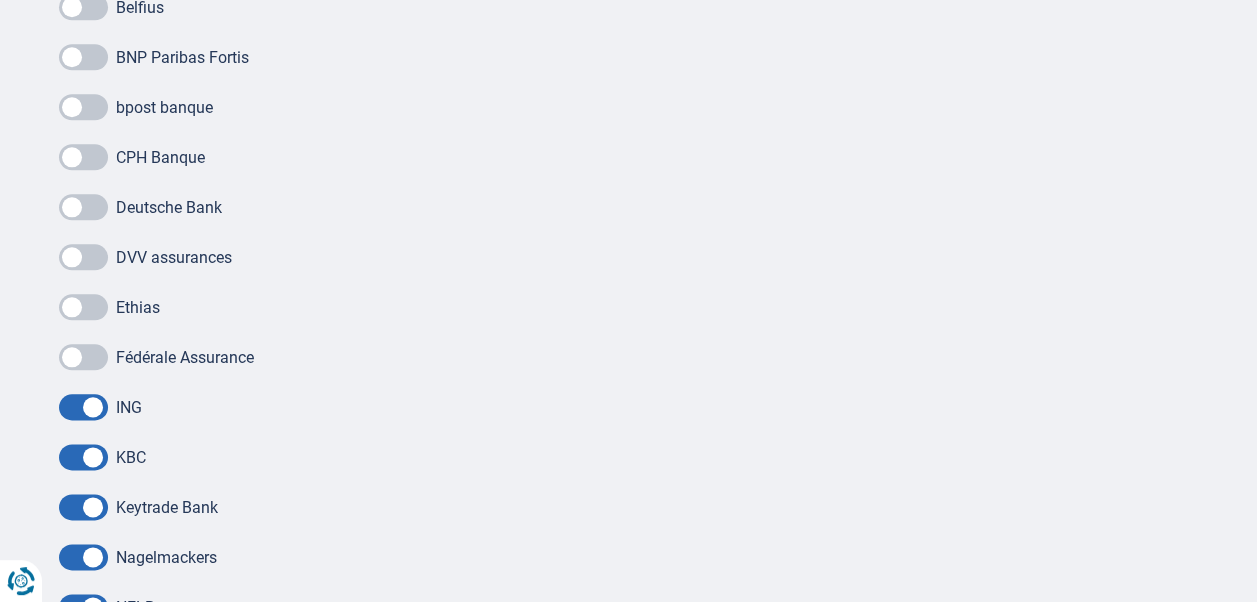 scroll, scrollTop: 1045, scrollLeft: 0, axis: vertical 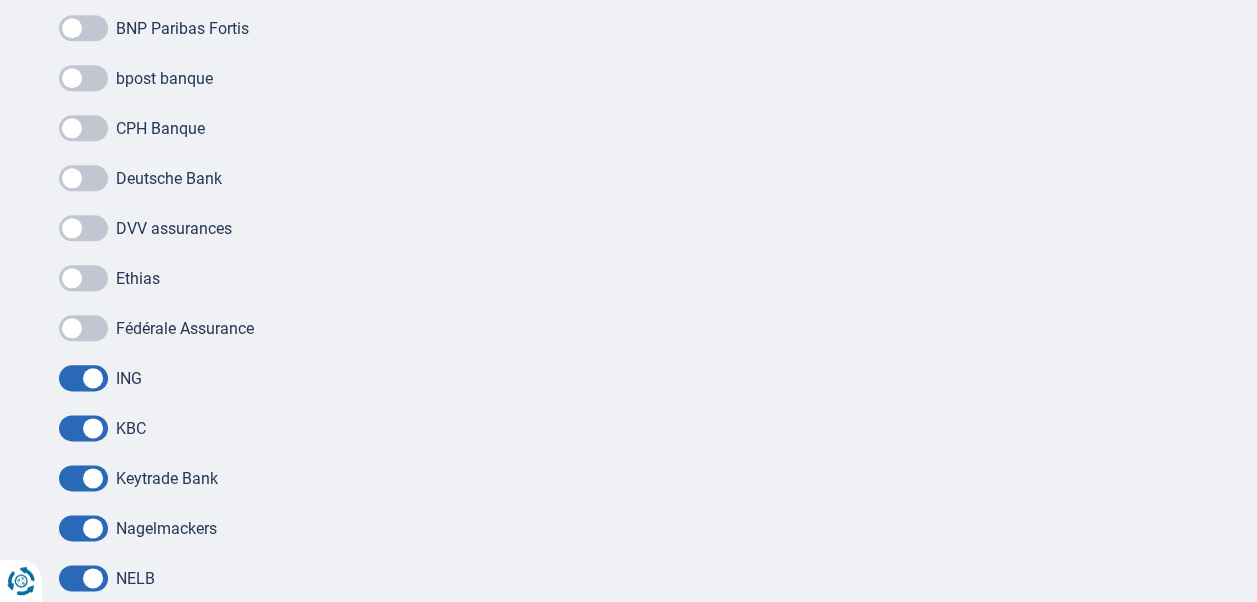 click at bounding box center [83, 378] 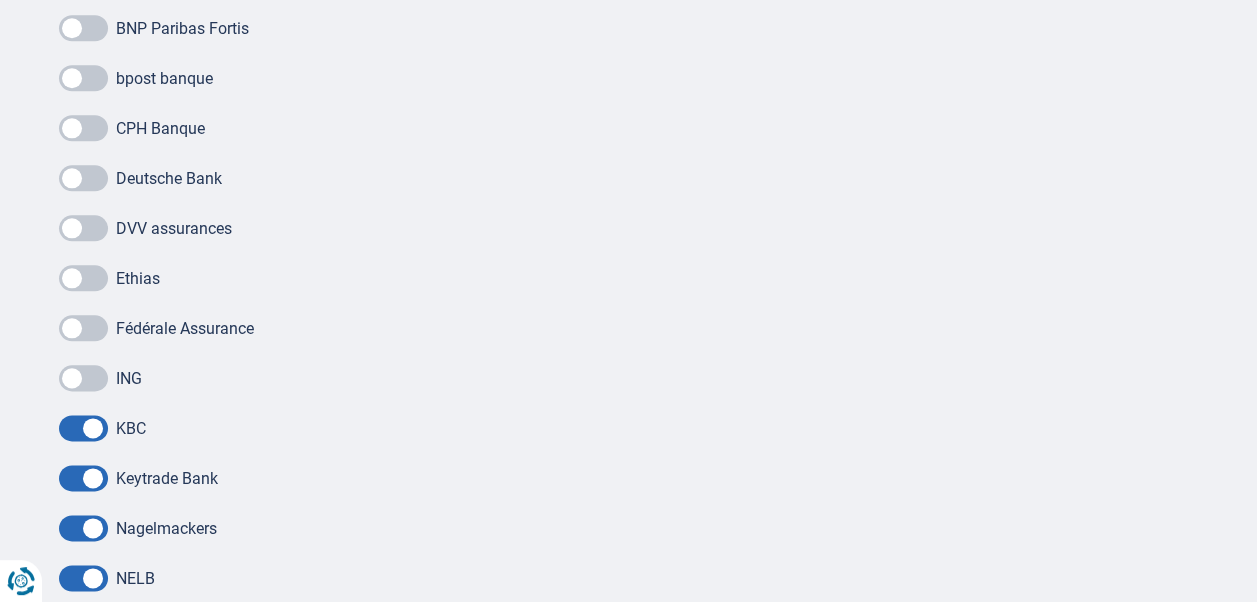 click at bounding box center (83, 428) 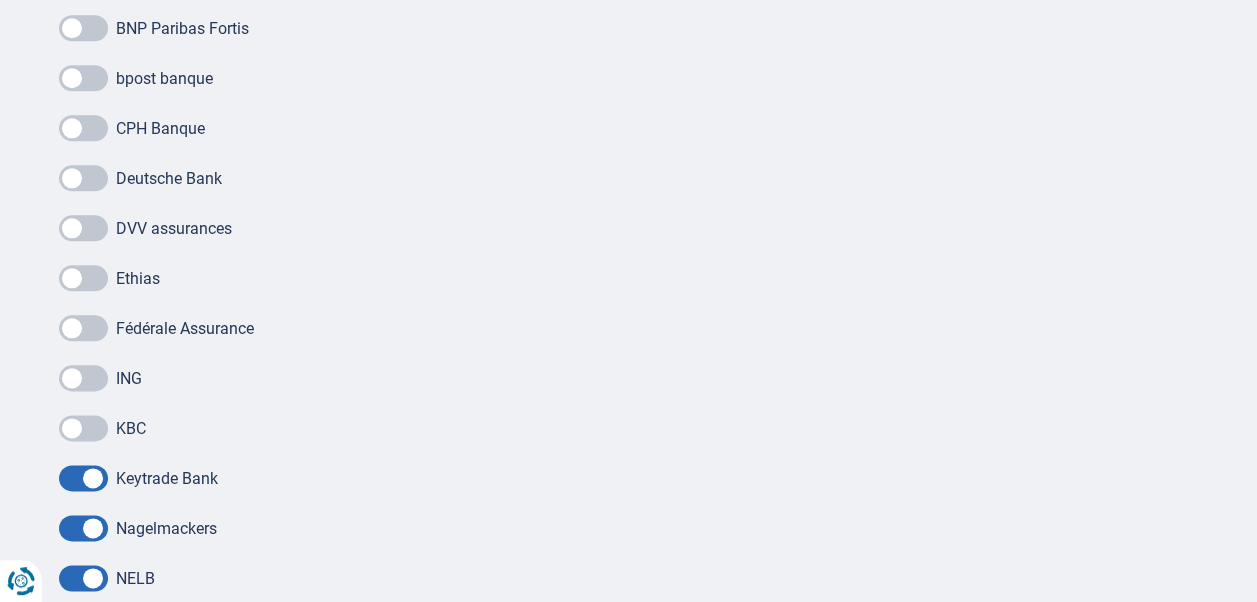 click at bounding box center (83, 478) 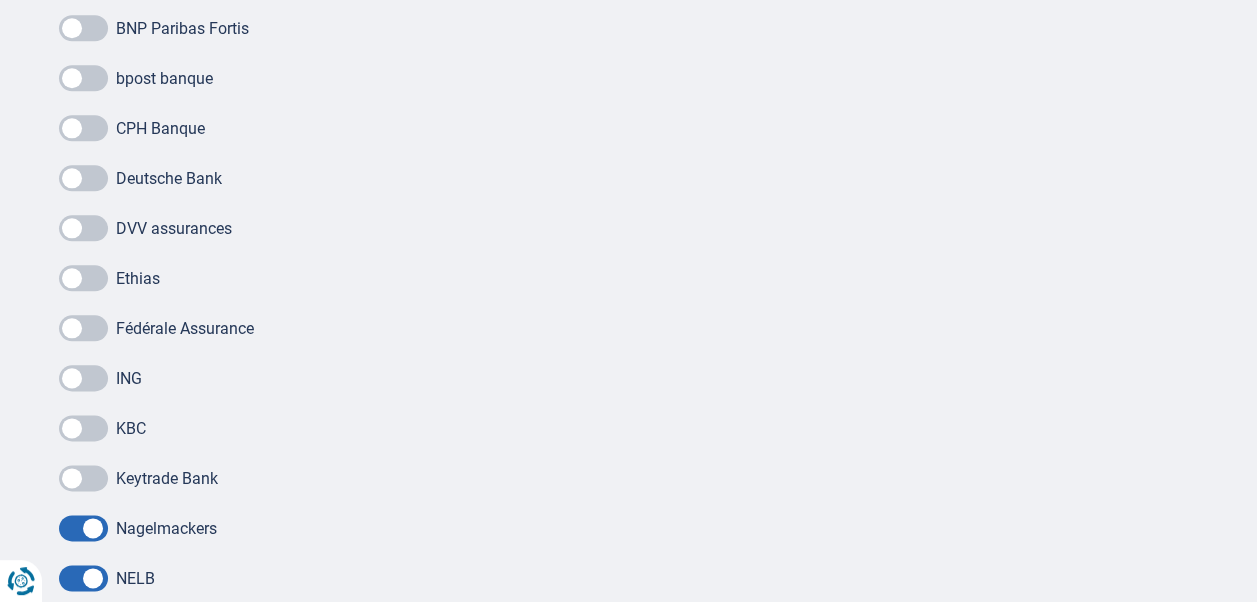 click at bounding box center [83, 528] 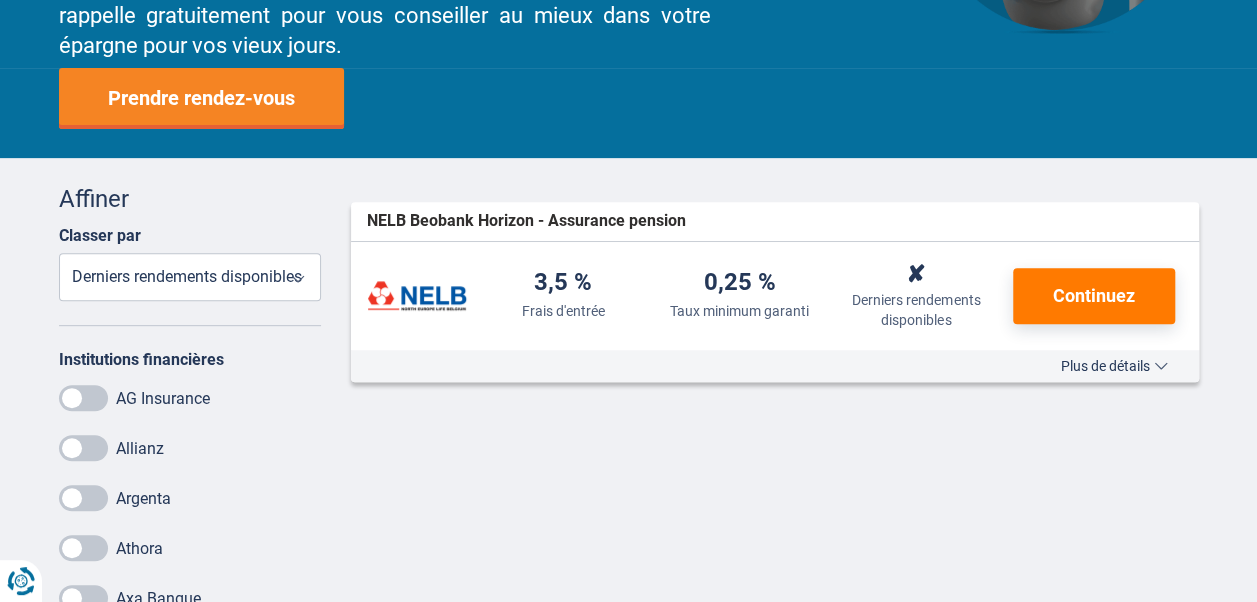click at bounding box center [0, 0] 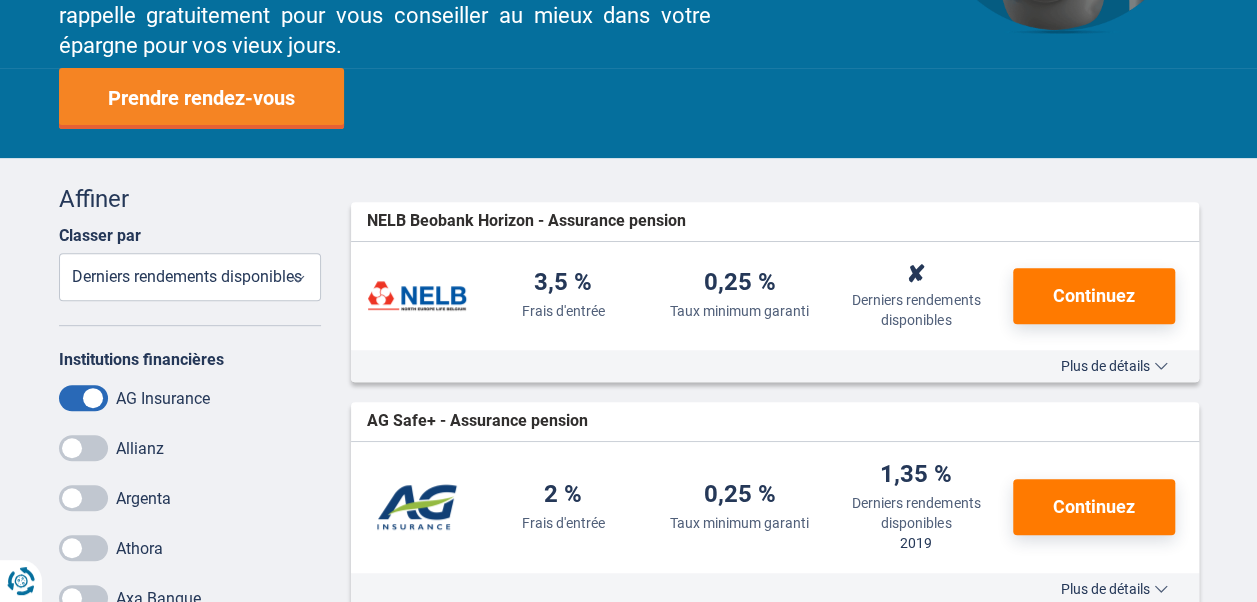 click at bounding box center [83, 448] 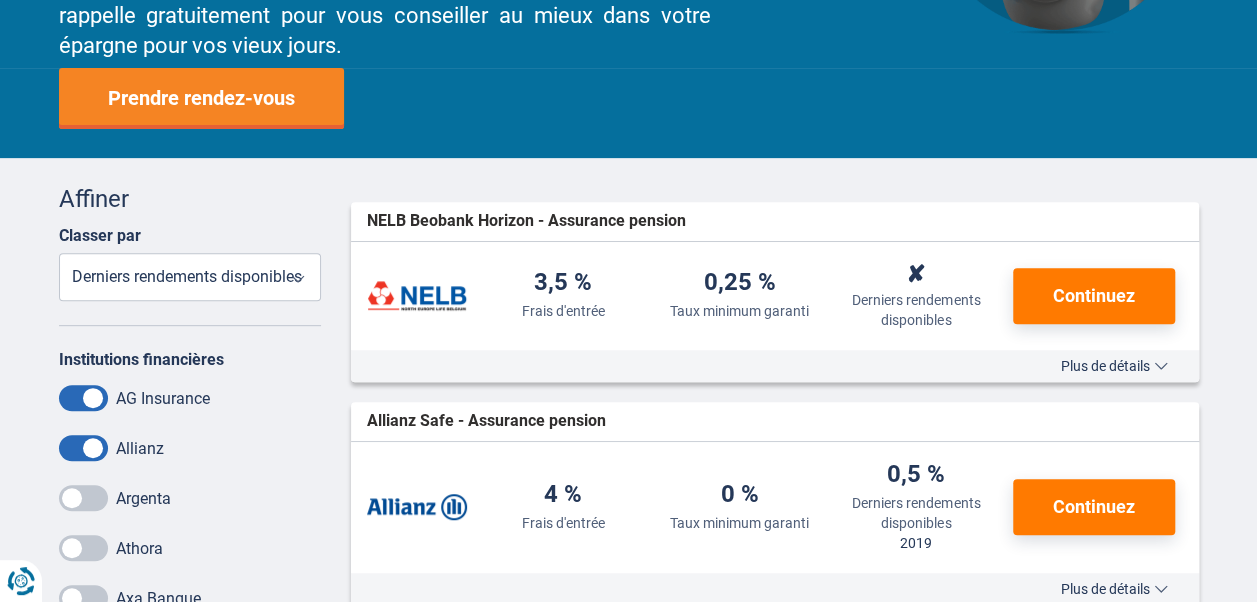 click at bounding box center (83, 498) 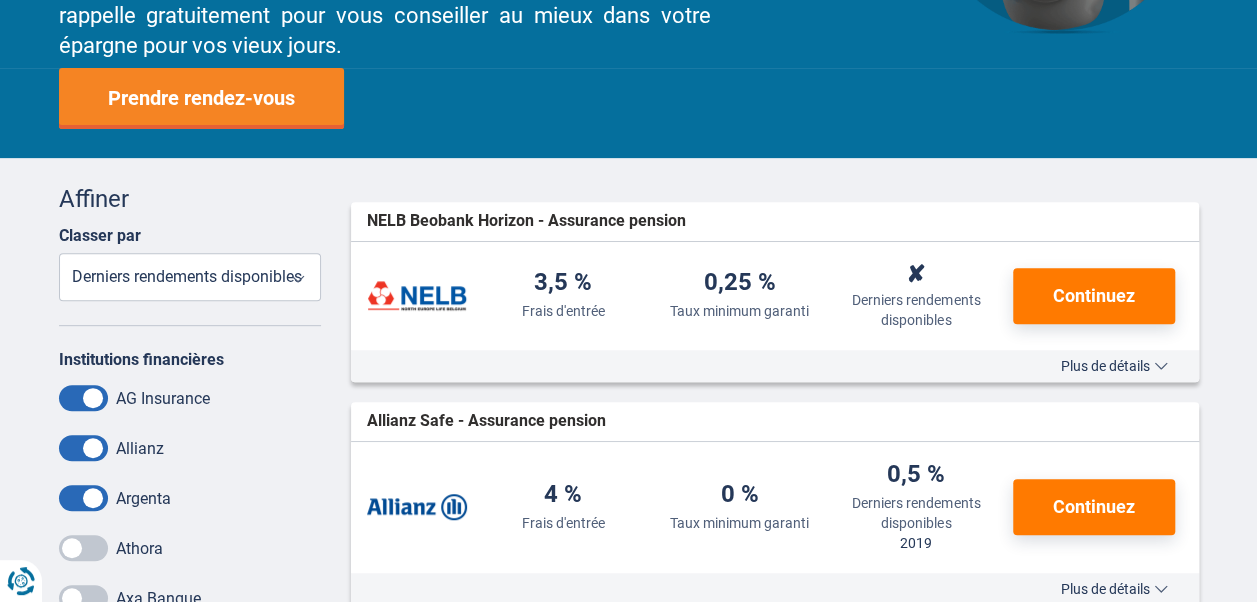 click at bounding box center [83, 548] 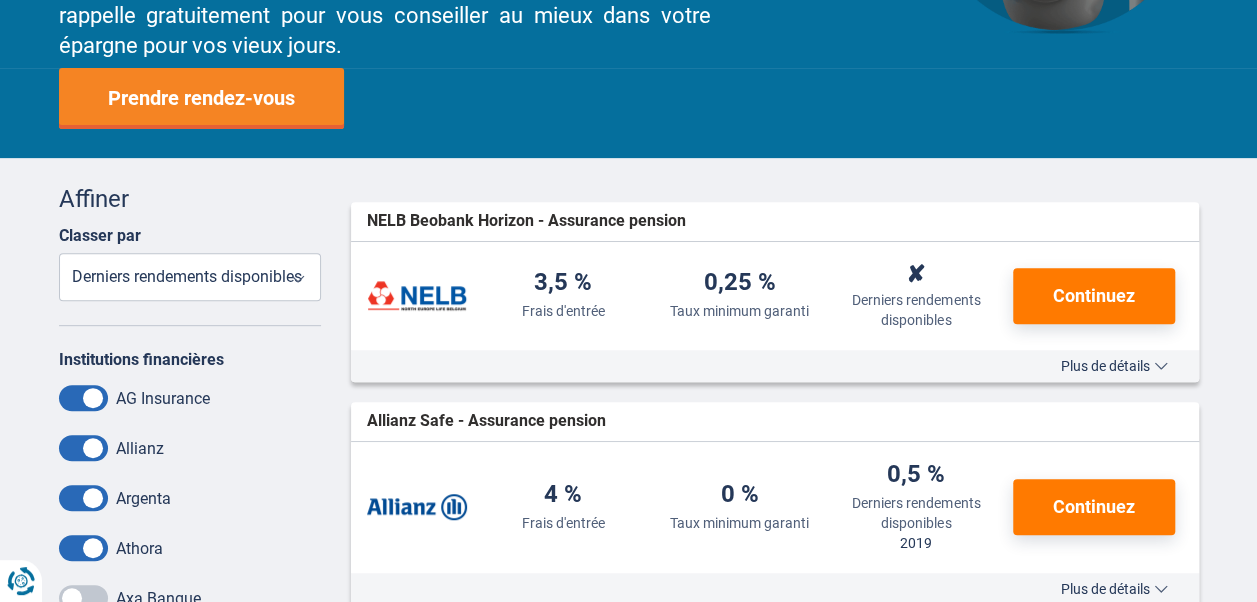 click at bounding box center (83, 498) 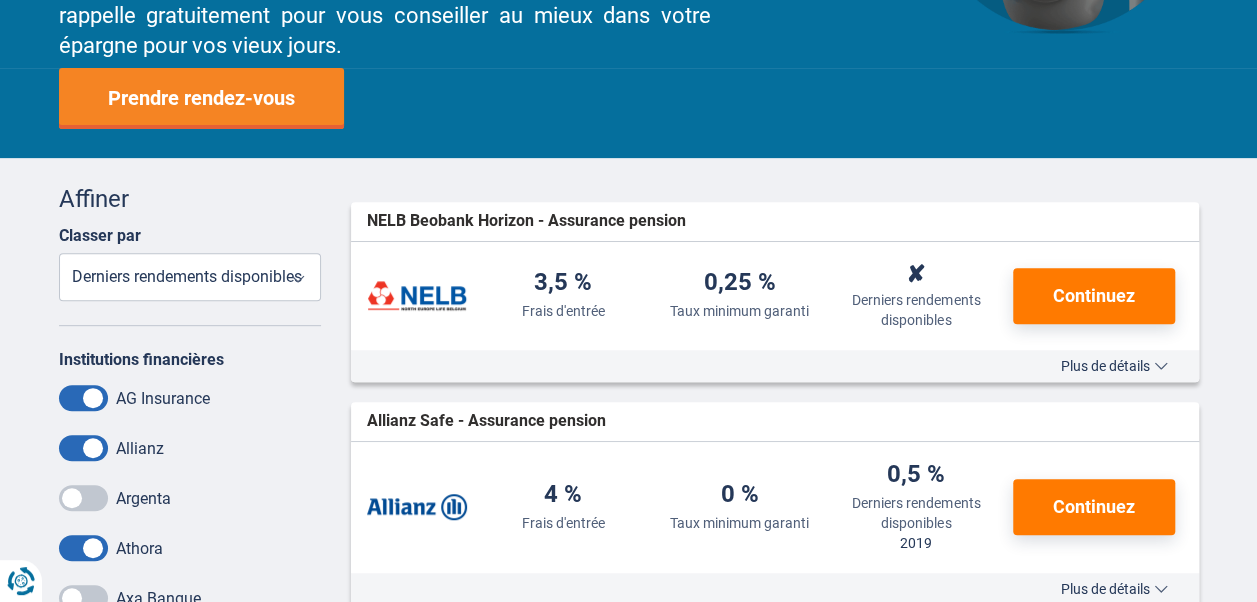 click at bounding box center (83, 548) 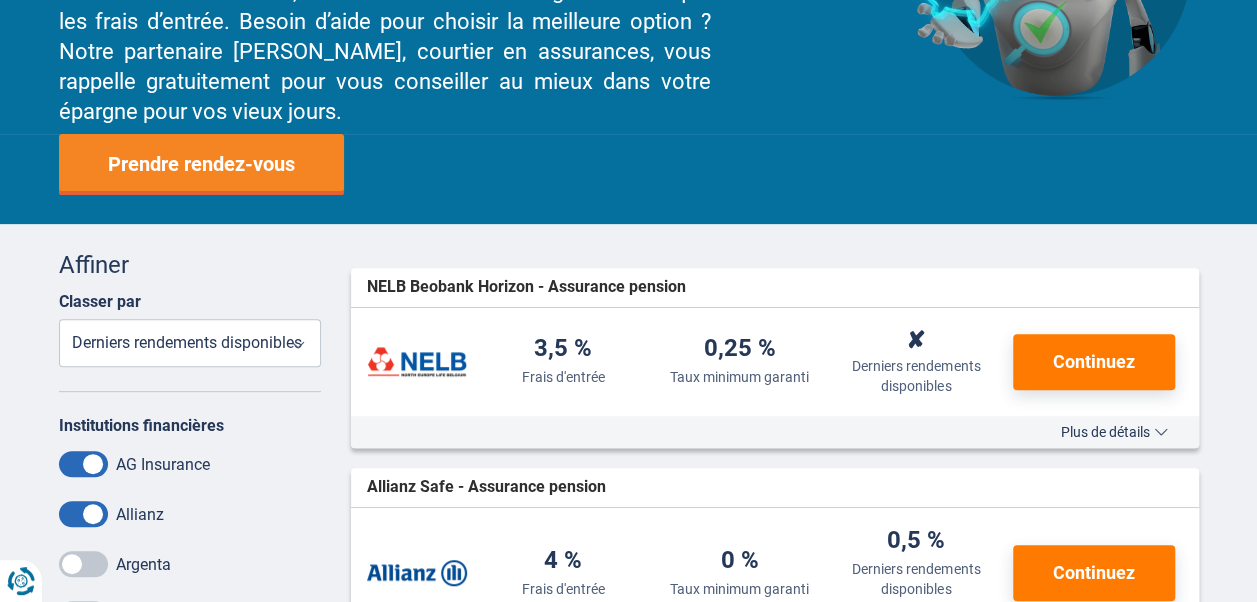 scroll, scrollTop: 0, scrollLeft: 0, axis: both 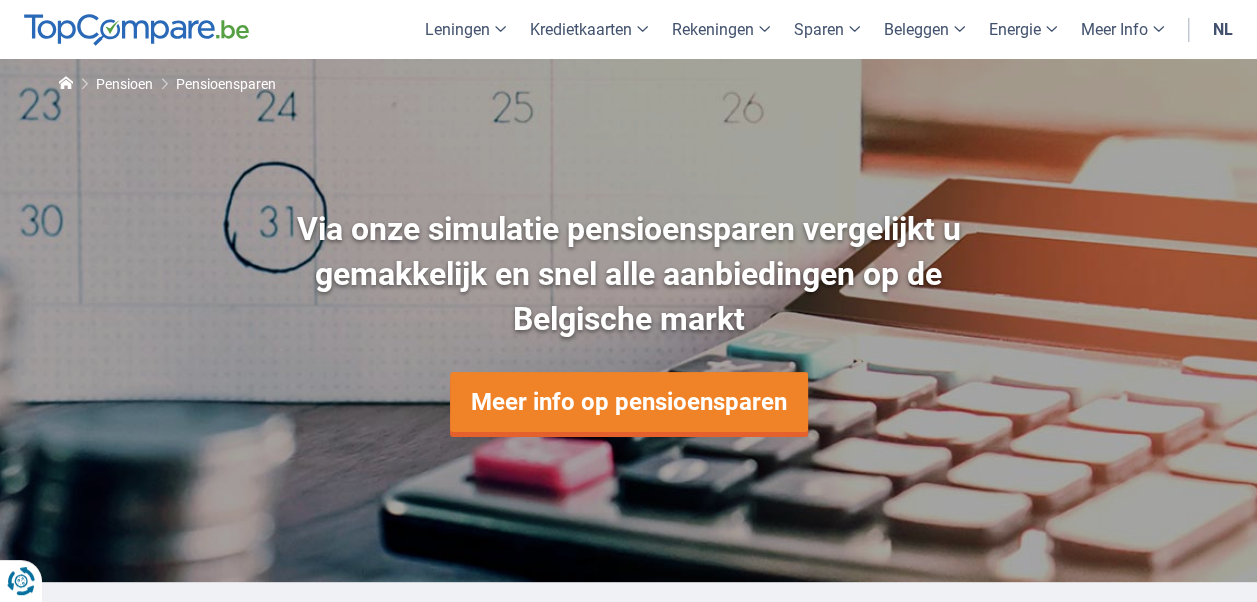 click on "nl" at bounding box center [1223, 29] 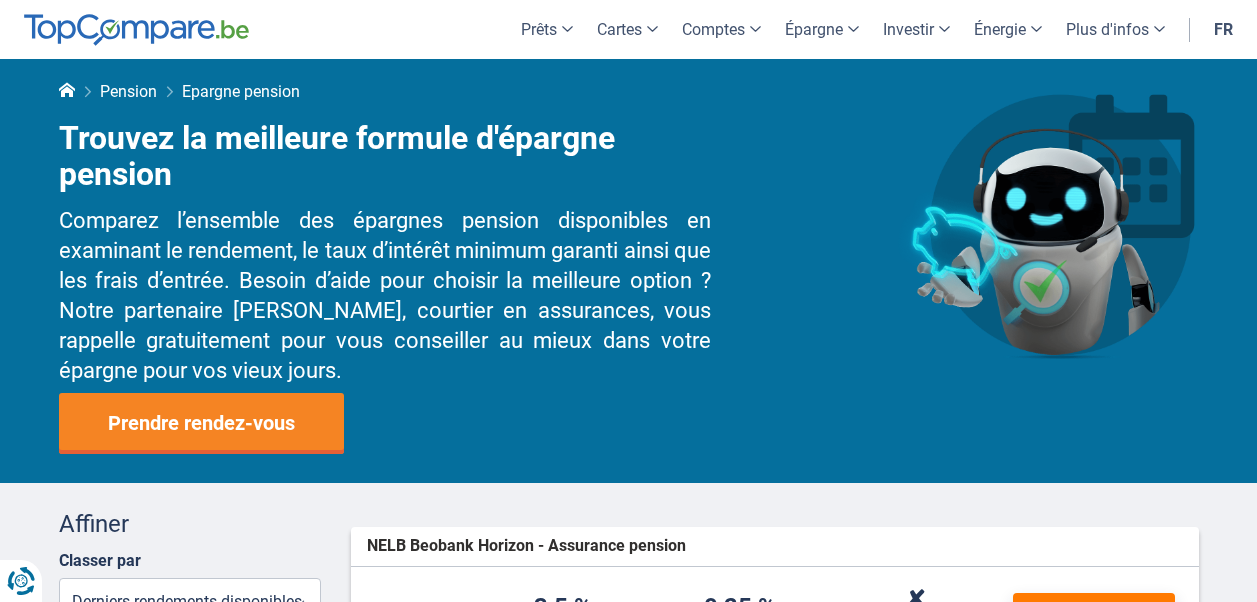 scroll, scrollTop: 0, scrollLeft: 0, axis: both 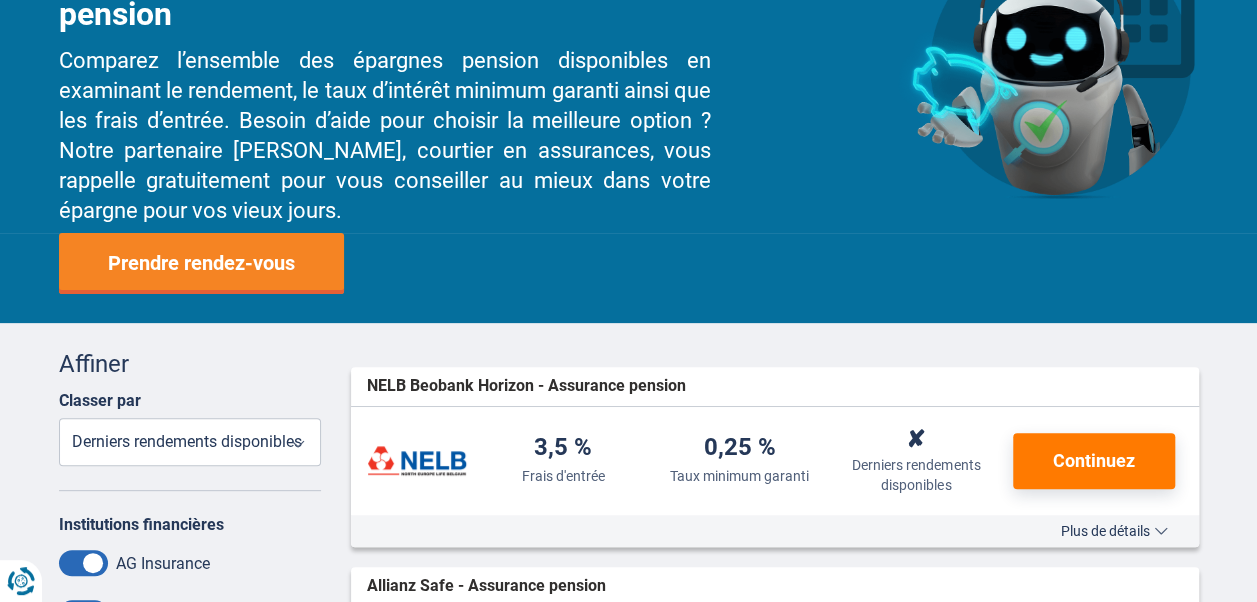 click on "Frais d'entrée
Taux minimum garanti
Derniers rendements disponibles" at bounding box center (190, 442) 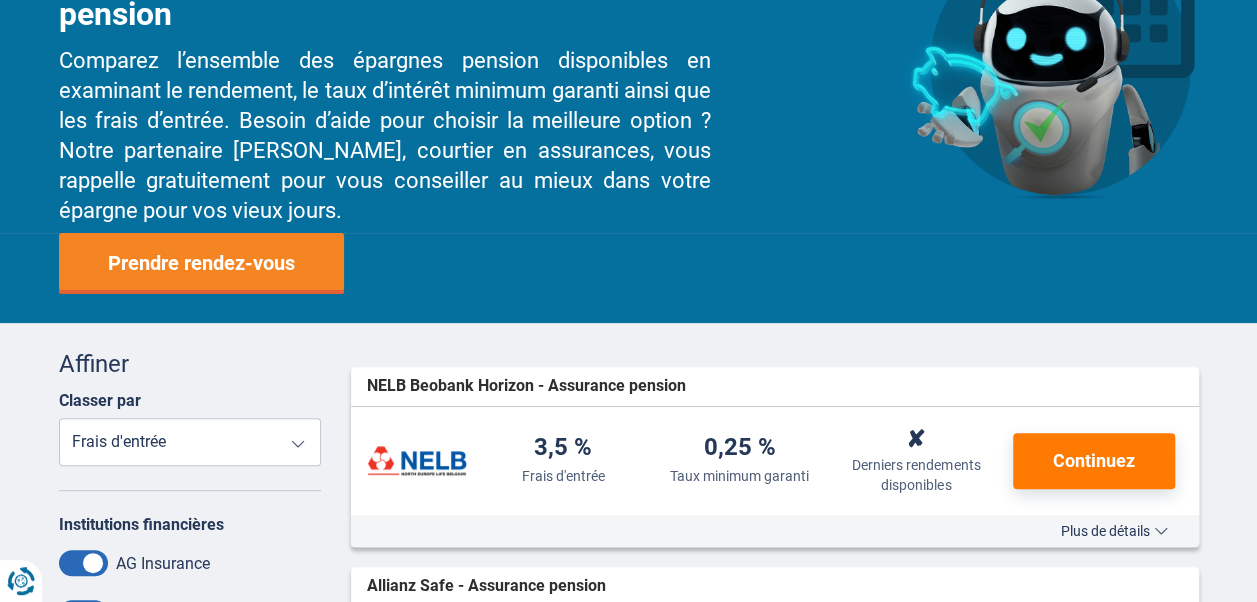 click on "Frais d'entrée
Taux minimum garanti
Derniers rendements disponibles" at bounding box center (190, 442) 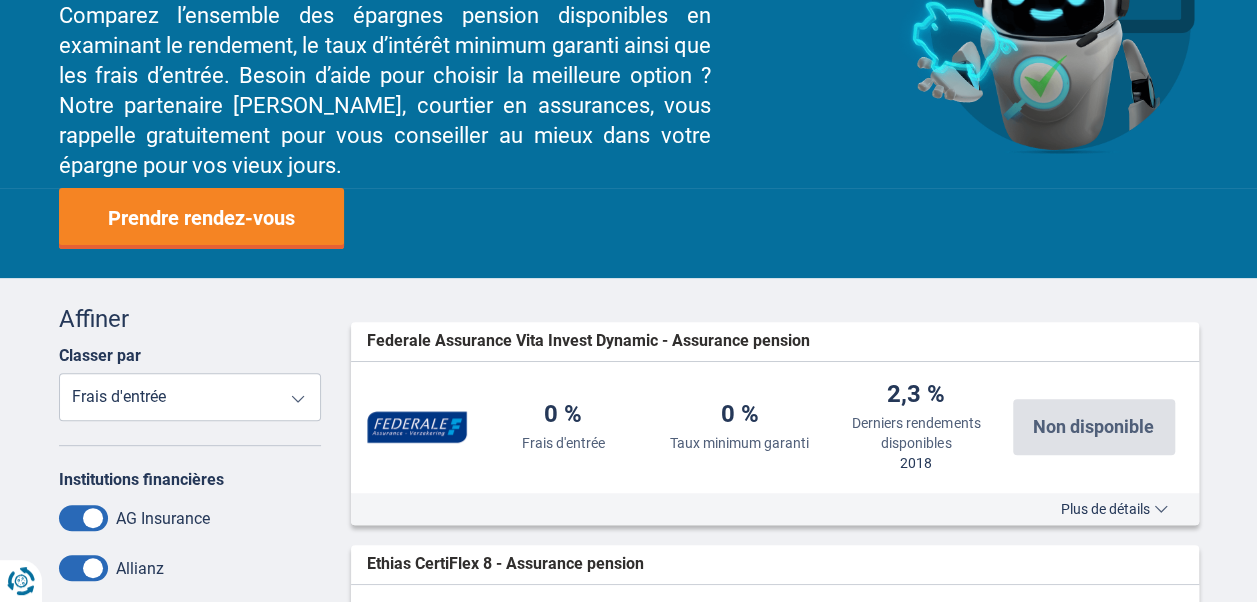 scroll, scrollTop: 204, scrollLeft: 0, axis: vertical 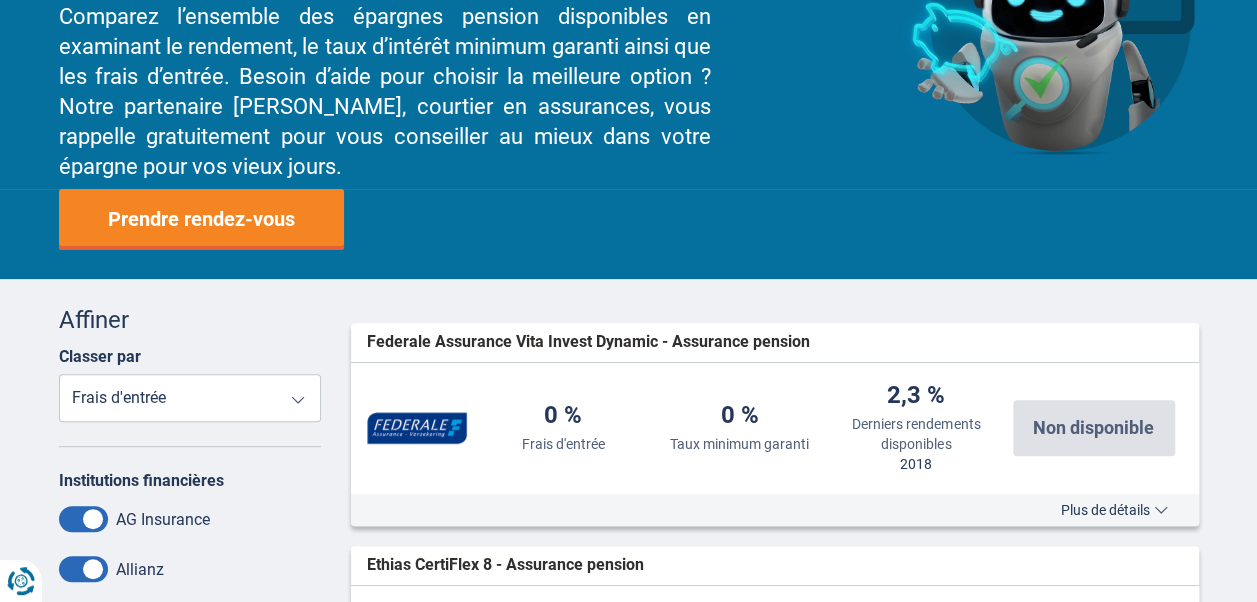 click on "Frais d'entrée
Taux minimum garanti
Derniers rendements disponibles" at bounding box center (190, 398) 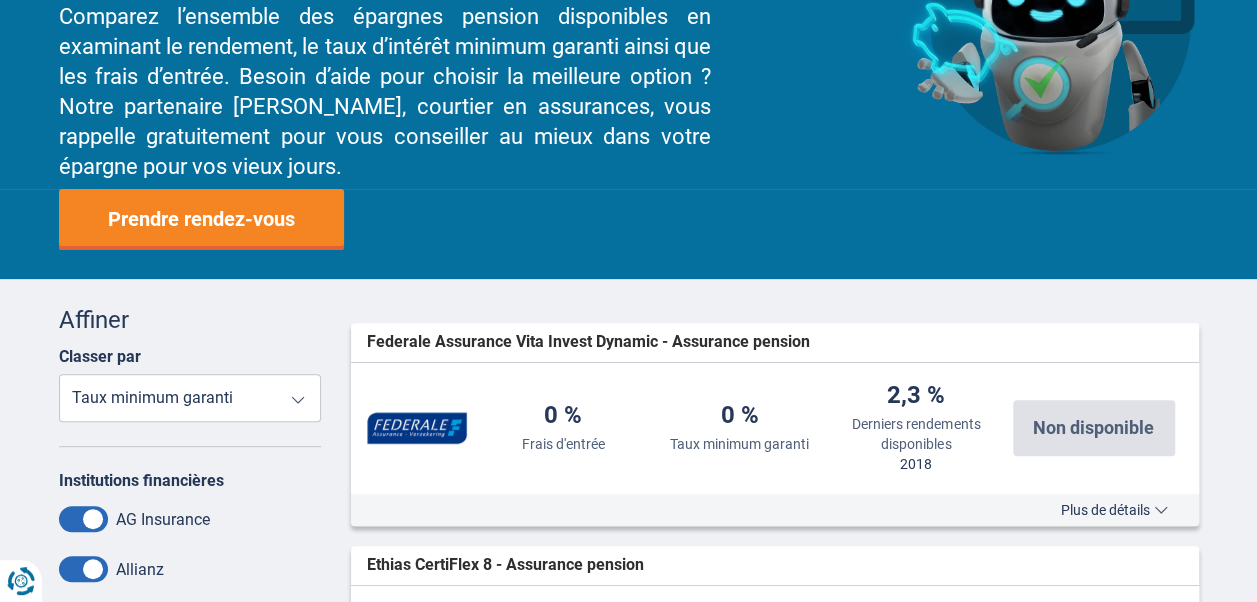 click on "Frais d'entrée
Taux minimum garanti
Derniers rendements disponibles" at bounding box center (190, 398) 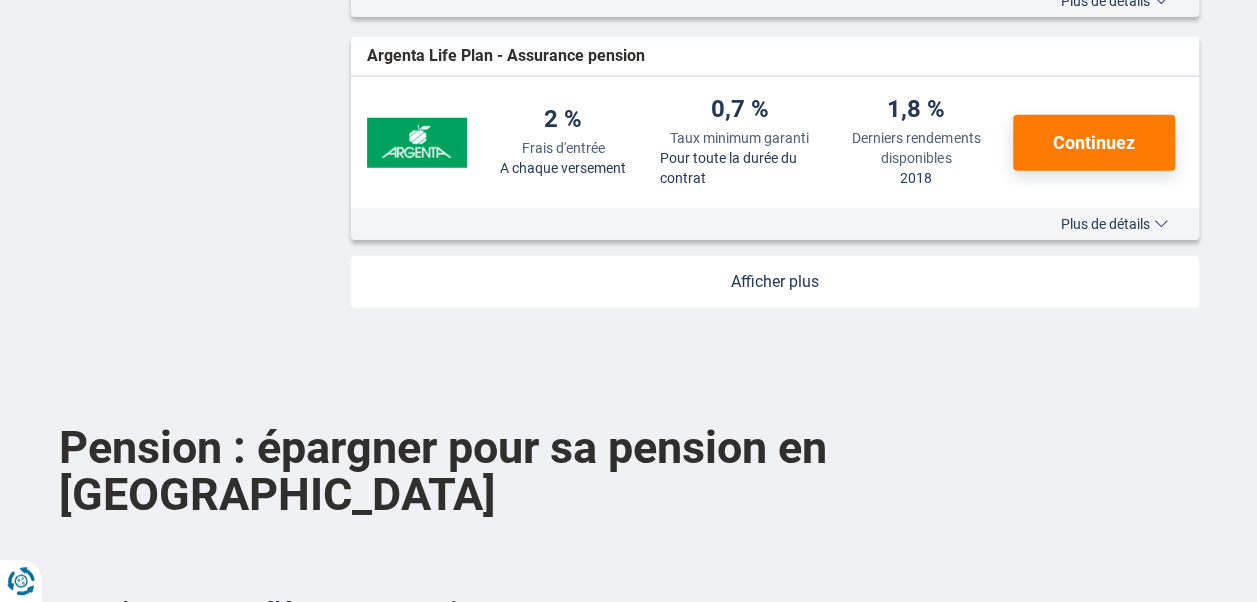 scroll, scrollTop: 2612, scrollLeft: 0, axis: vertical 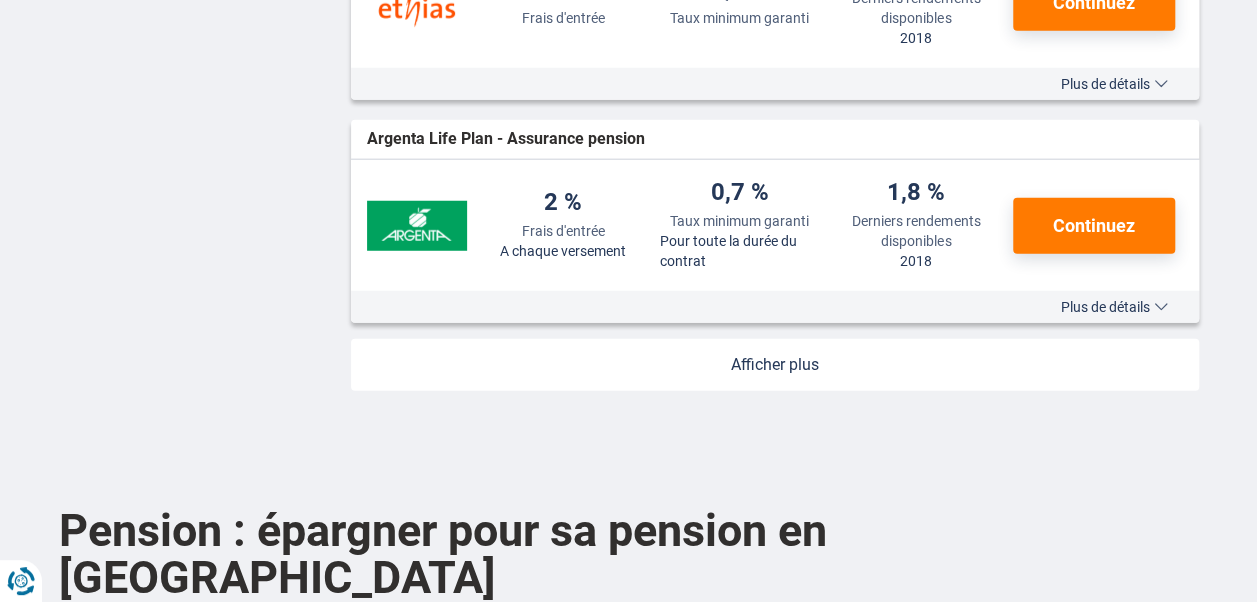 click at bounding box center (775, 365) 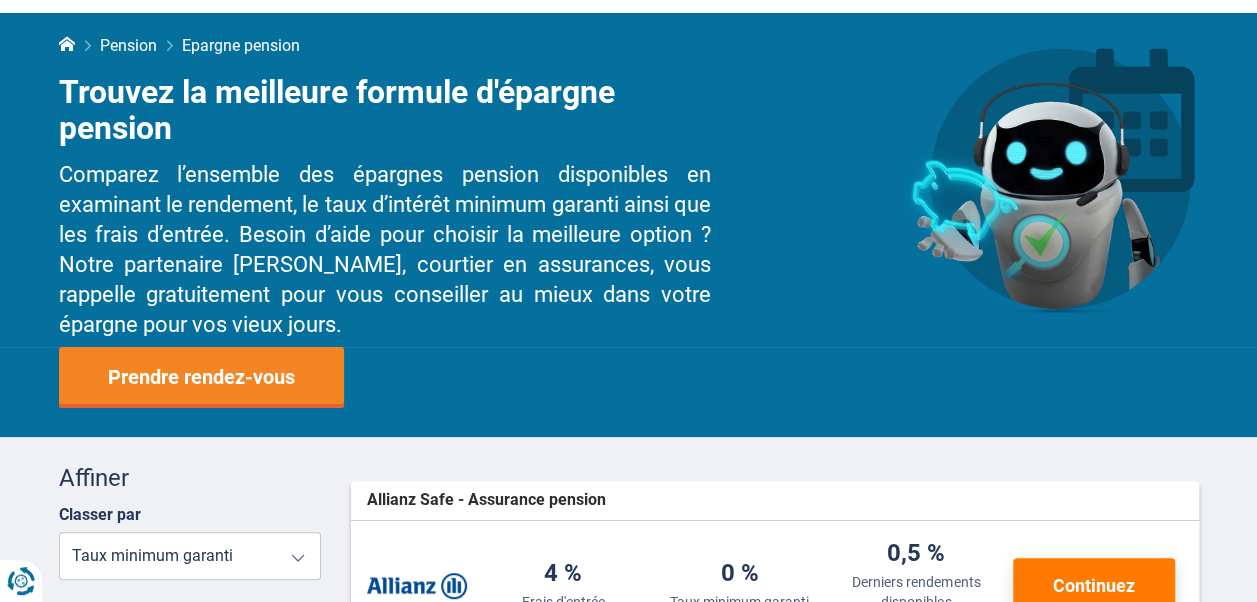 scroll, scrollTop: 32, scrollLeft: 0, axis: vertical 